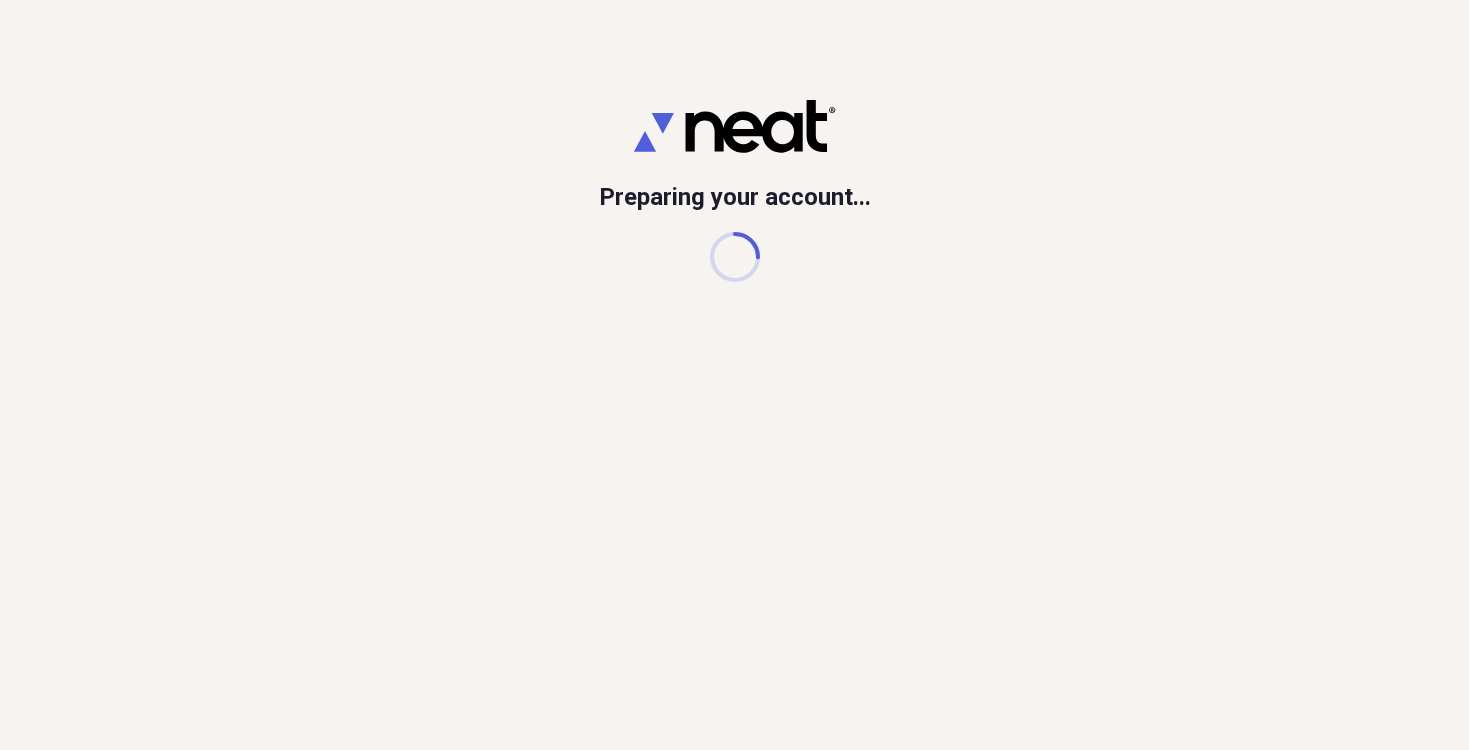 scroll, scrollTop: 0, scrollLeft: 0, axis: both 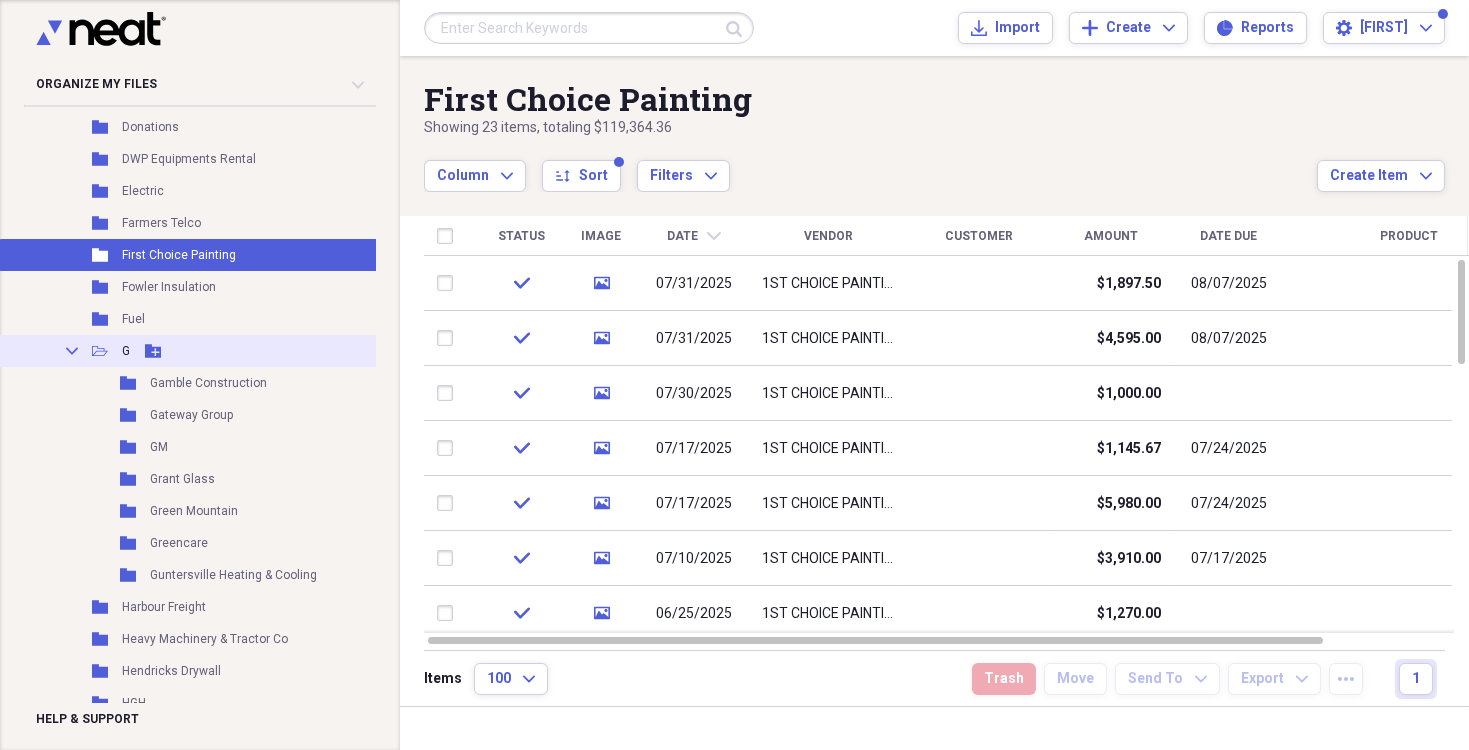 click on "Collapse" 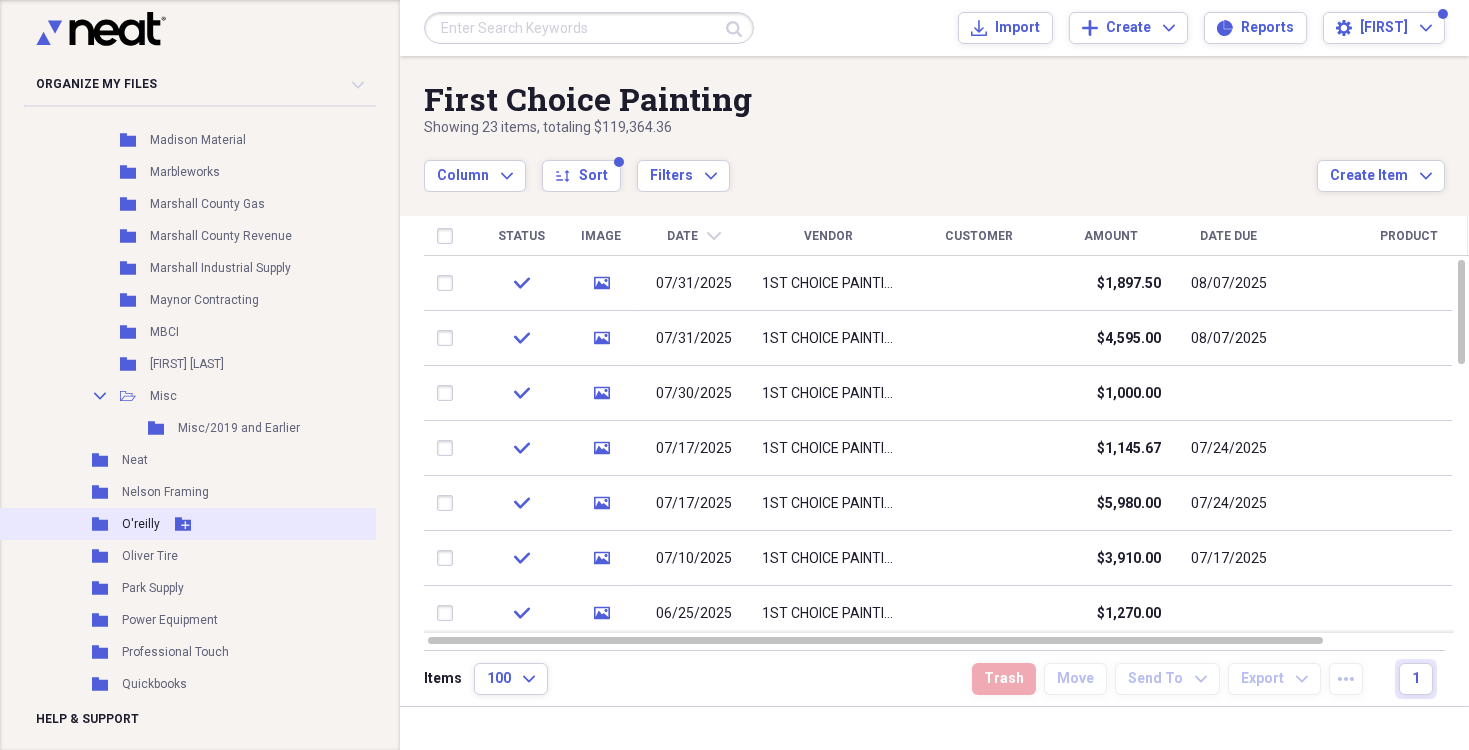 scroll, scrollTop: 2100, scrollLeft: 0, axis: vertical 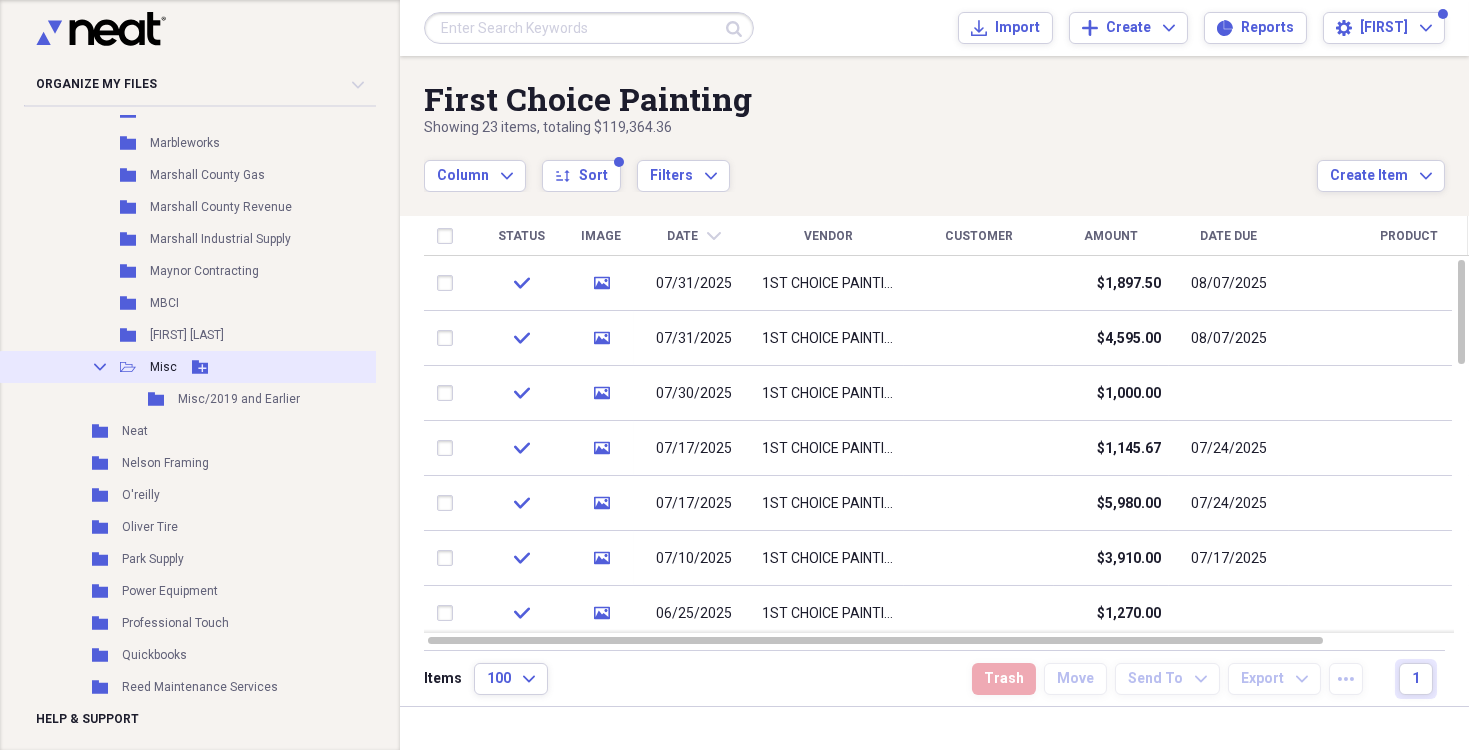 click on "Collapse Open Folder Misc Add Folder" at bounding box center [194, 367] 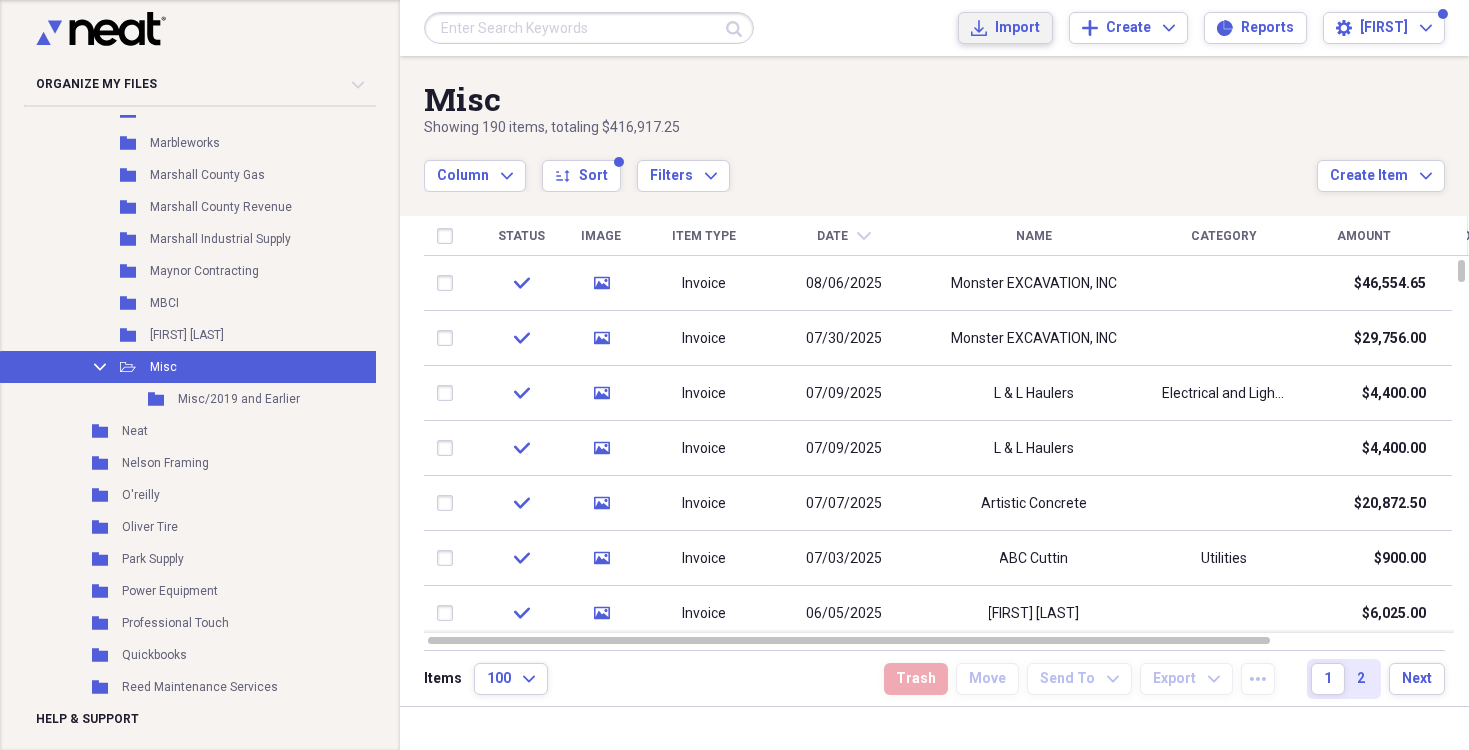 click on "Import" at bounding box center [1017, 28] 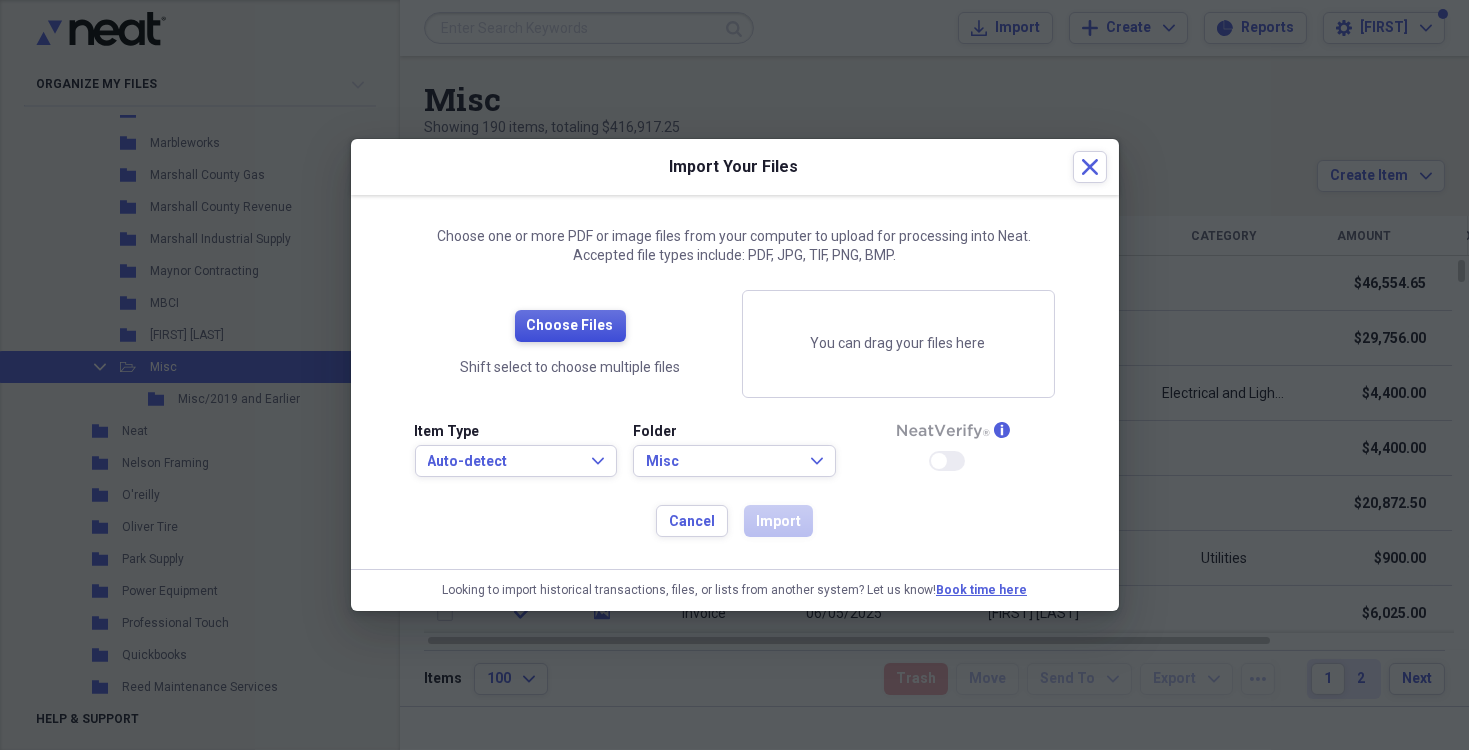 click on "Choose Files" at bounding box center (570, 326) 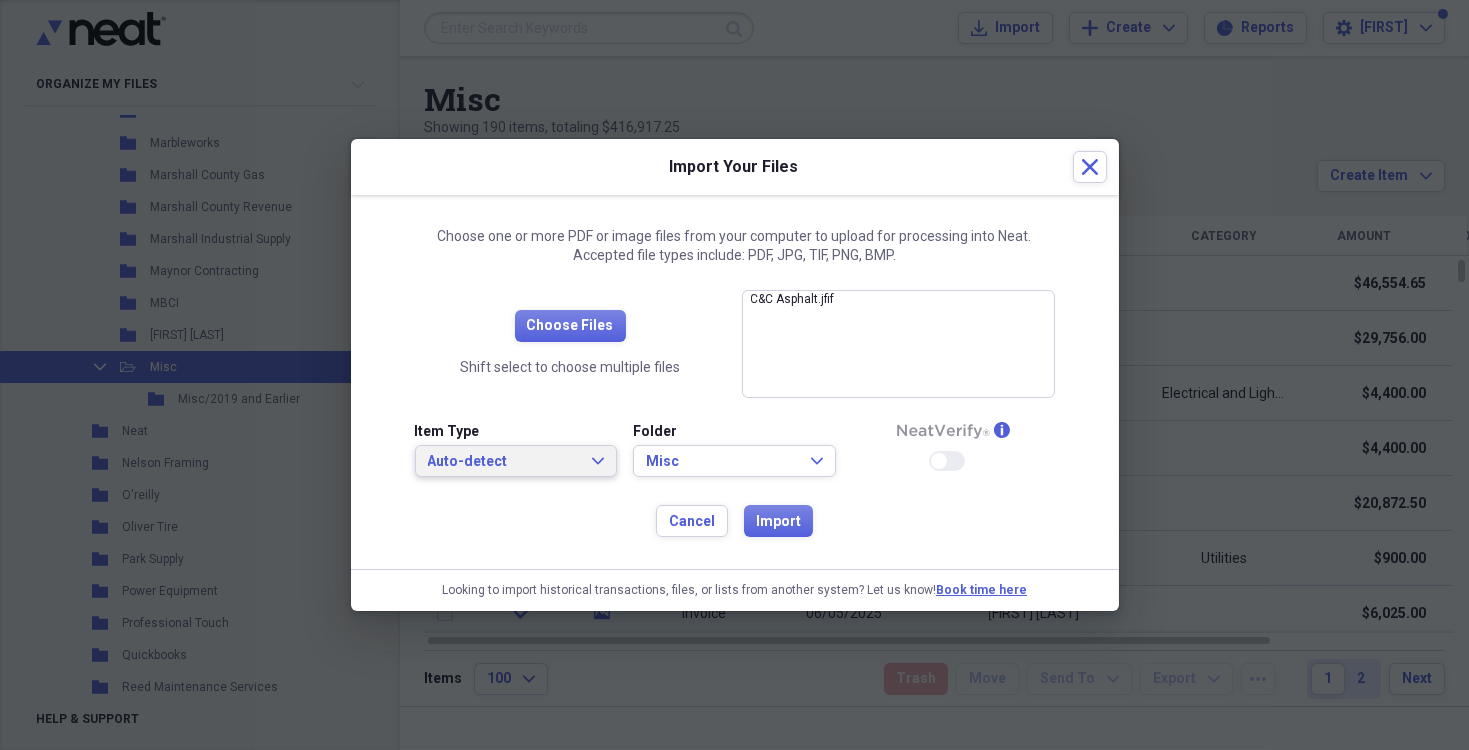 click on "Auto-detect Expand" at bounding box center (516, 461) 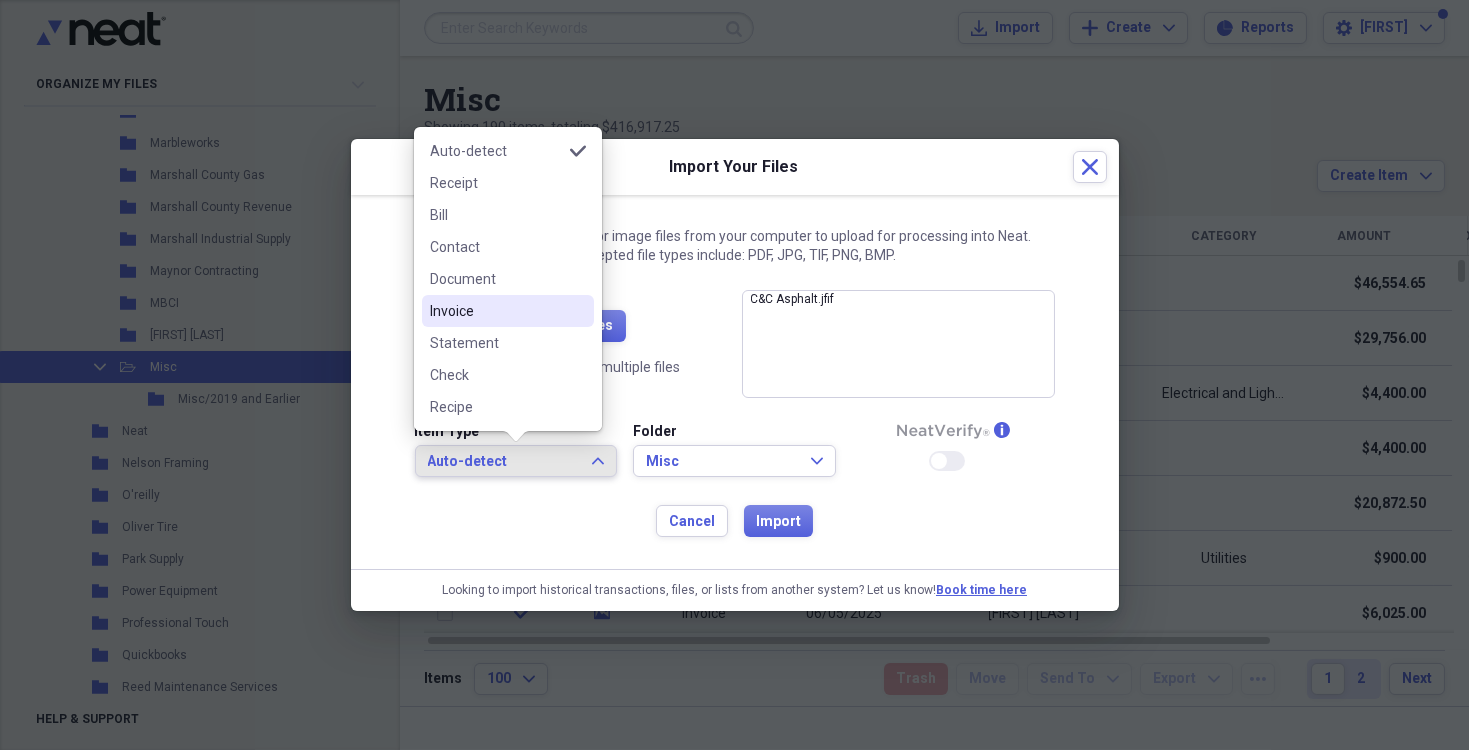 click on "Invoice" at bounding box center (496, 311) 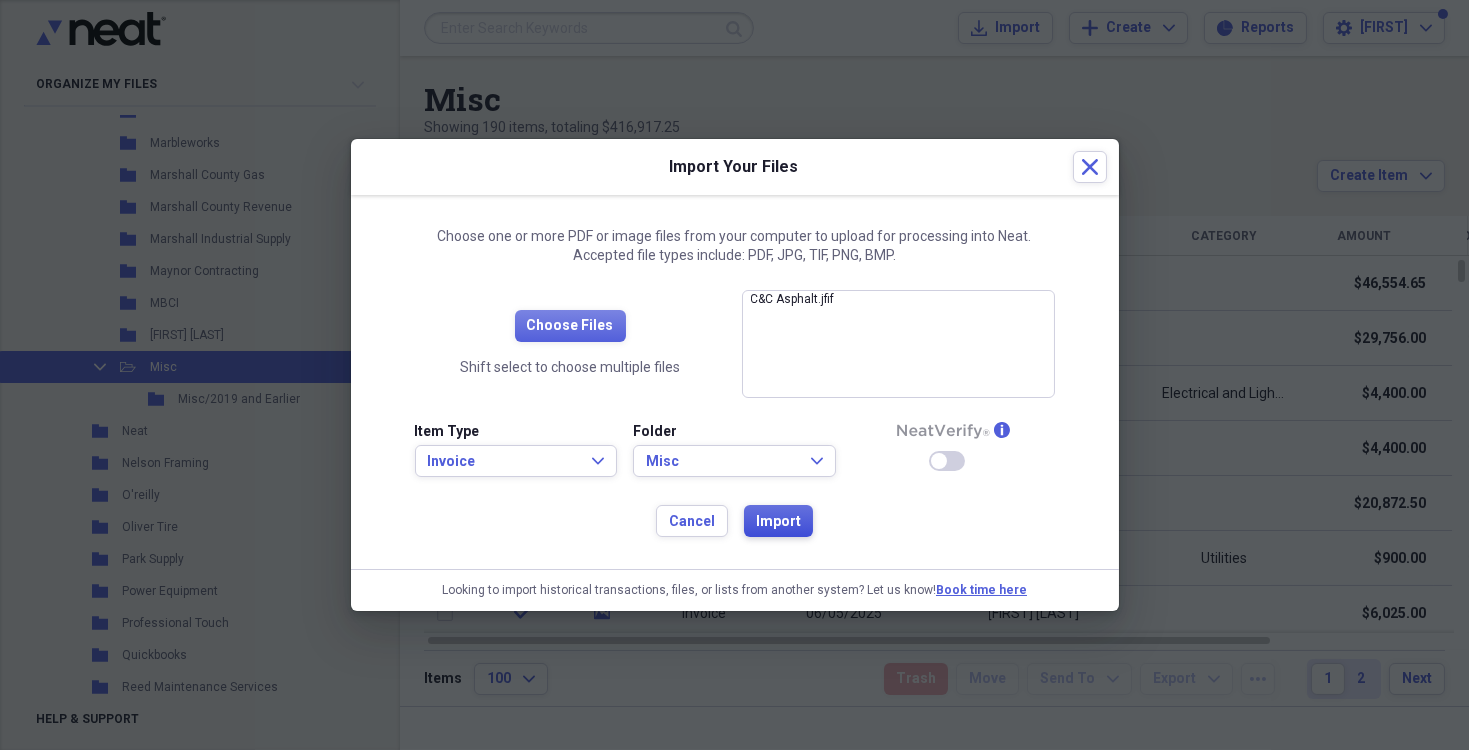 click on "Import" at bounding box center [778, 522] 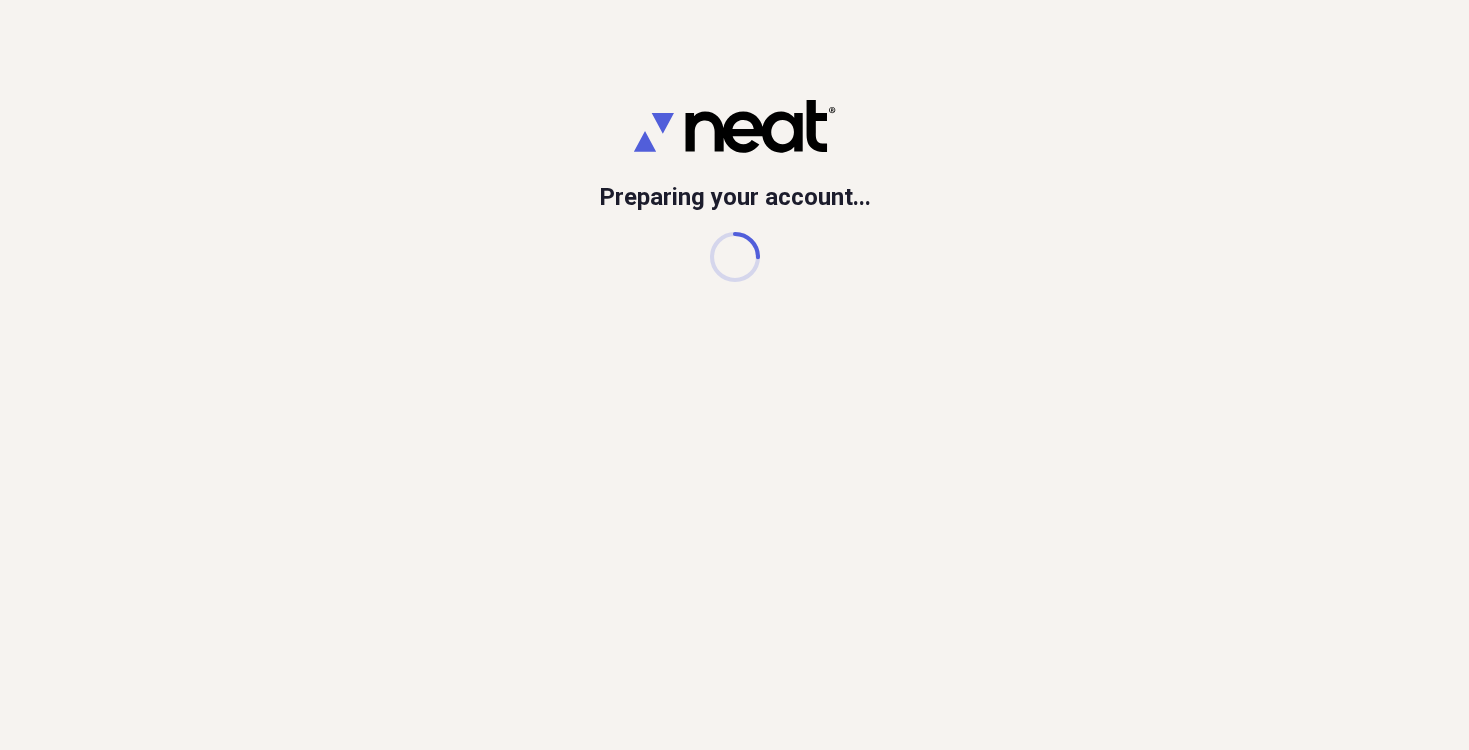 scroll, scrollTop: 0, scrollLeft: 0, axis: both 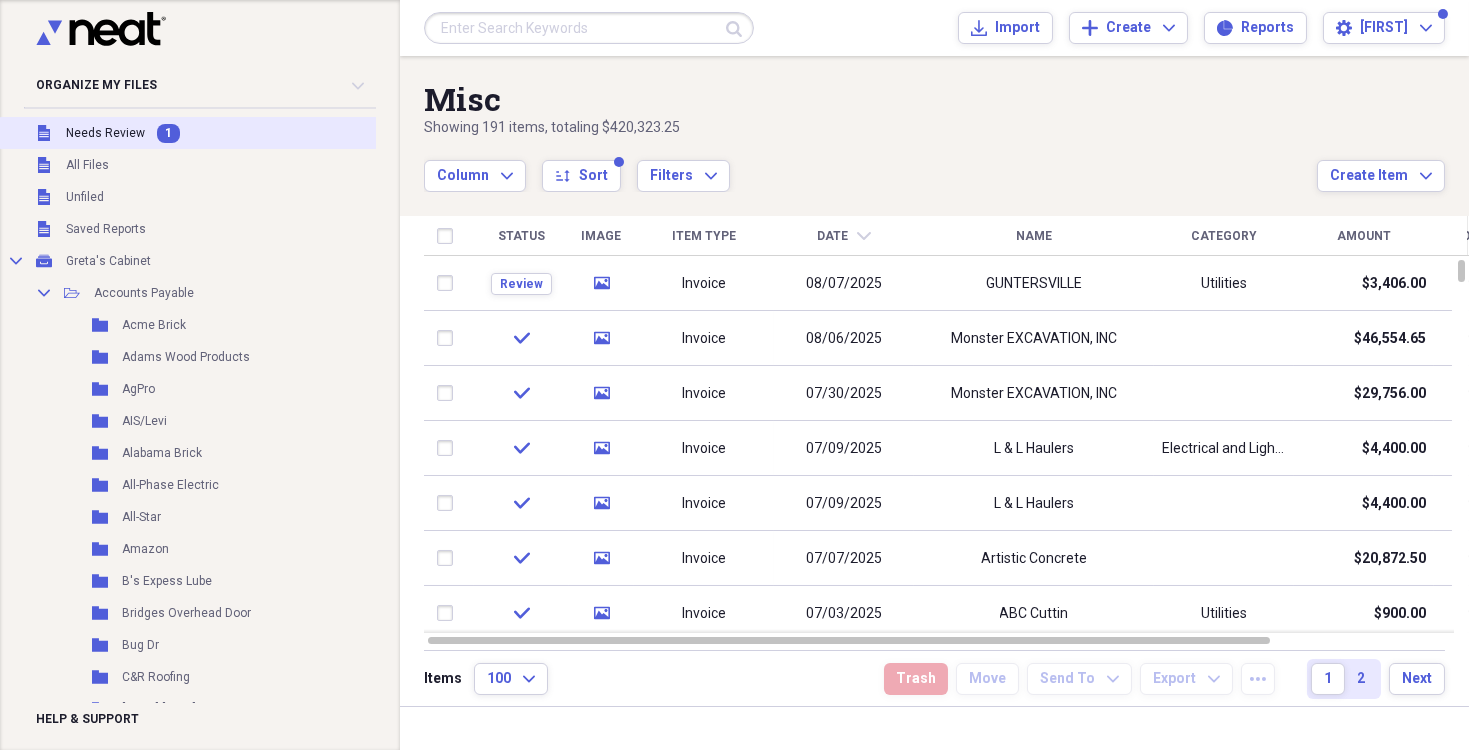 click on "Needs Review" at bounding box center (105, 133) 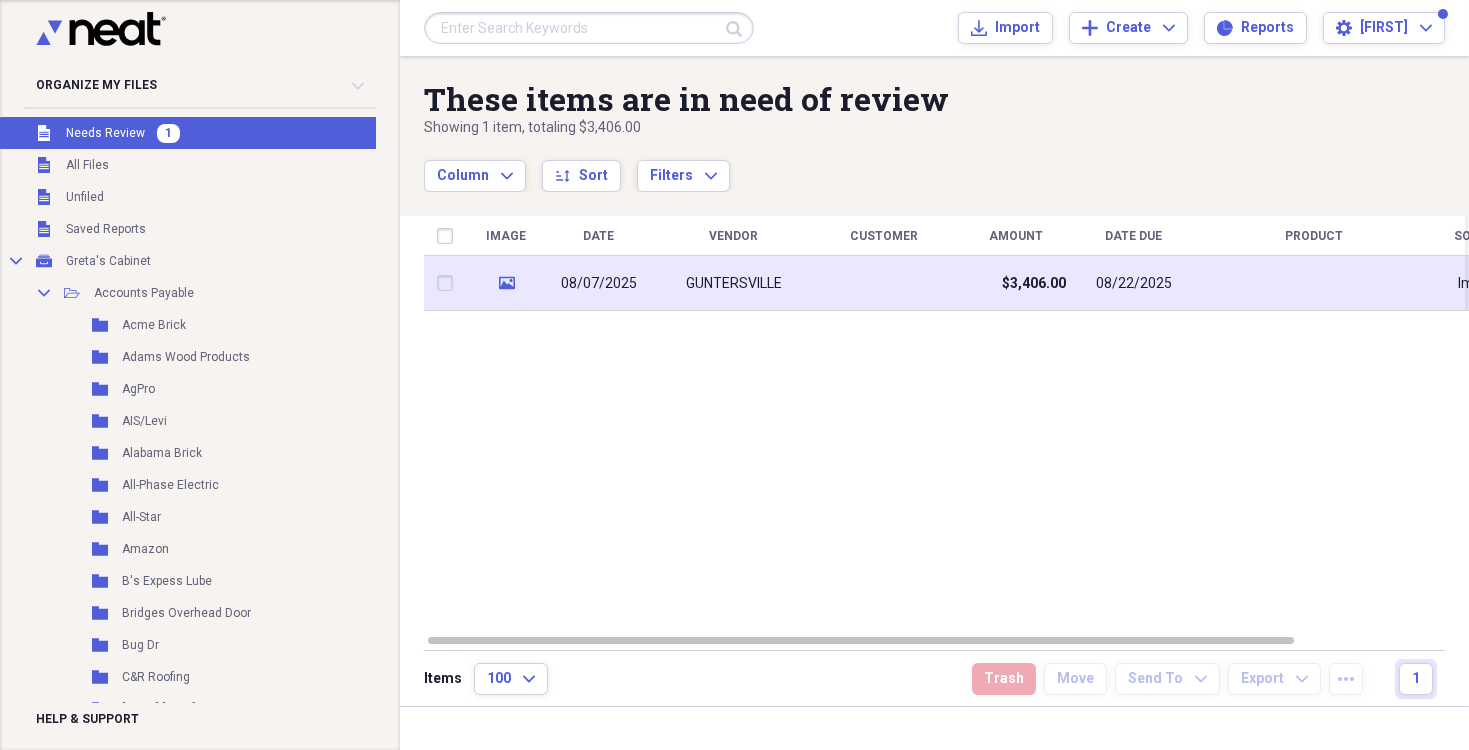 click on "GUNTERSVILLE" at bounding box center (734, 284) 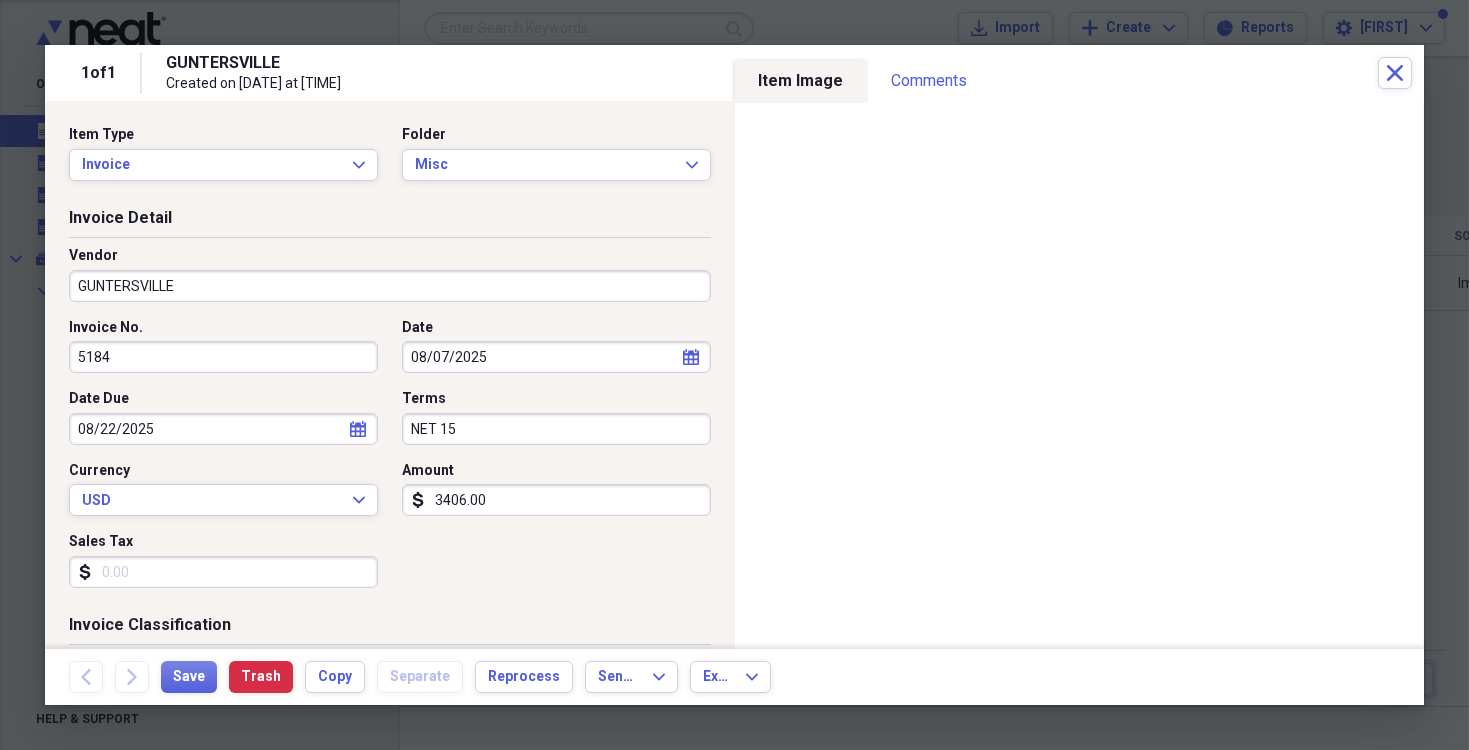 click on "GUNTERSVILLE" at bounding box center [390, 286] 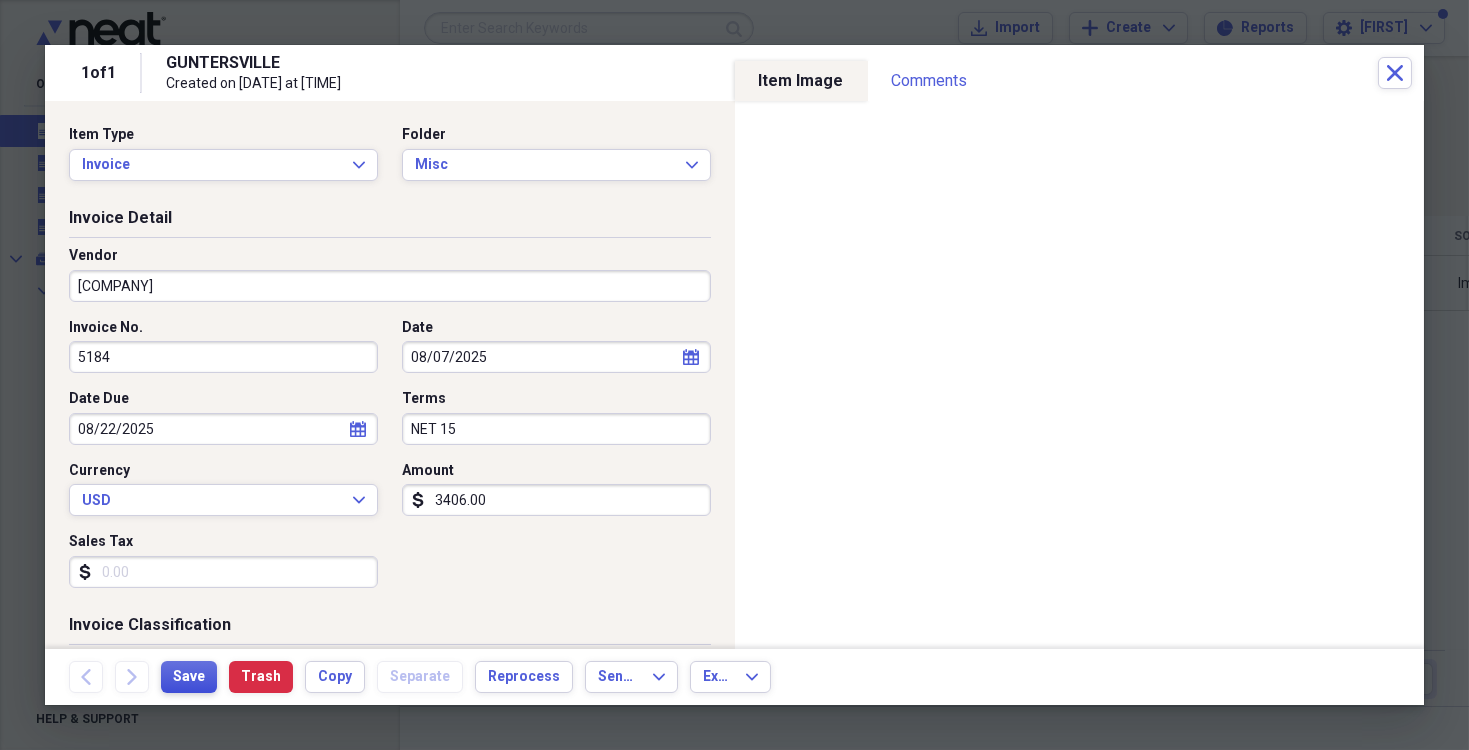 type on "[COMPANY]" 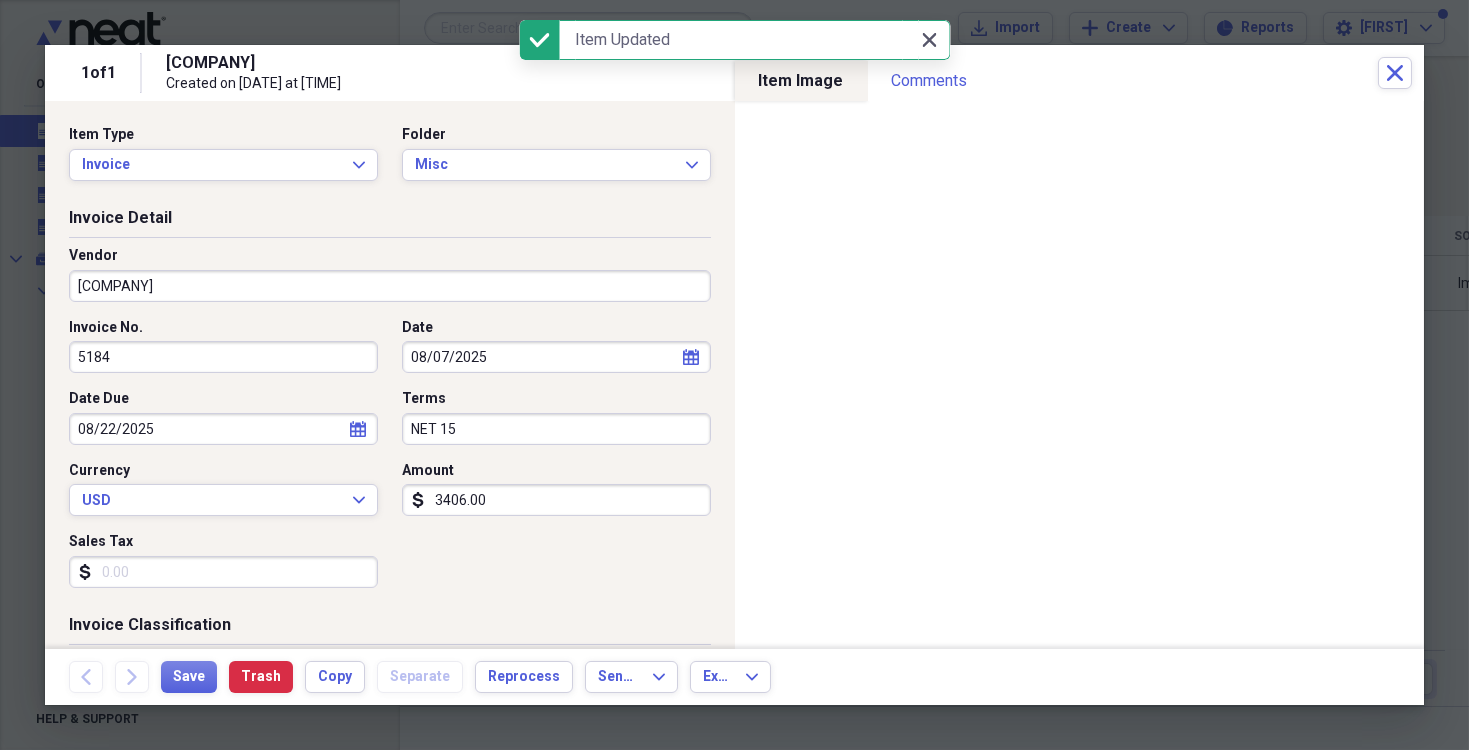 click on "Close" 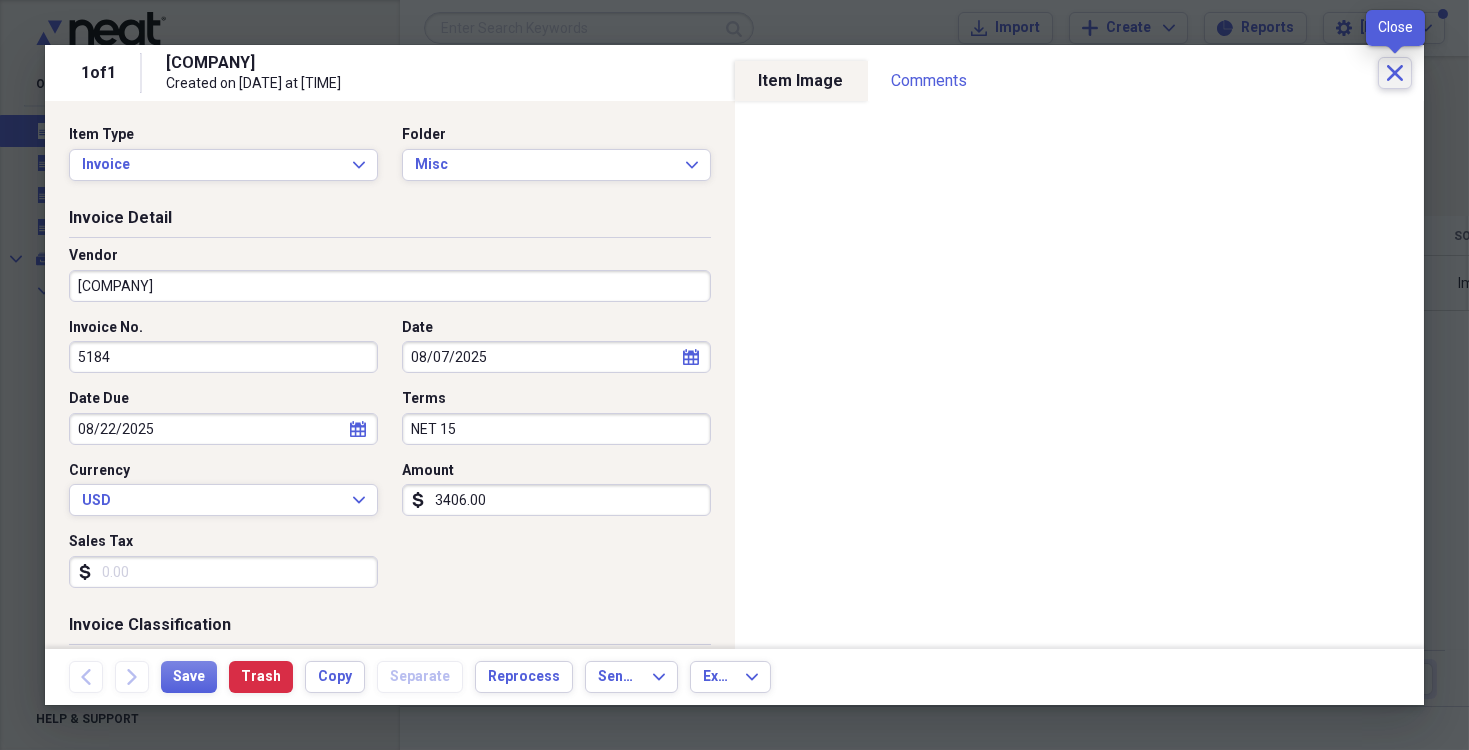 click 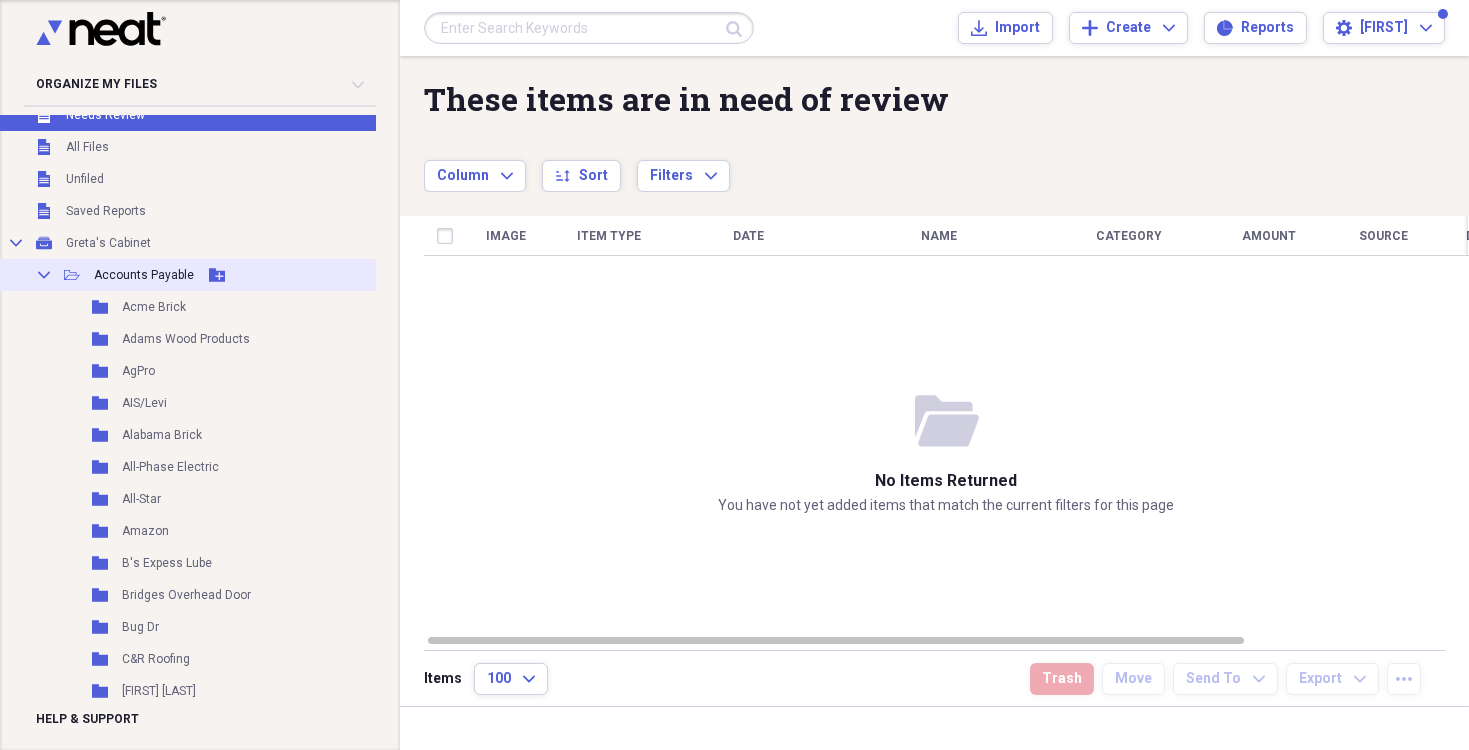 scroll, scrollTop: 0, scrollLeft: 0, axis: both 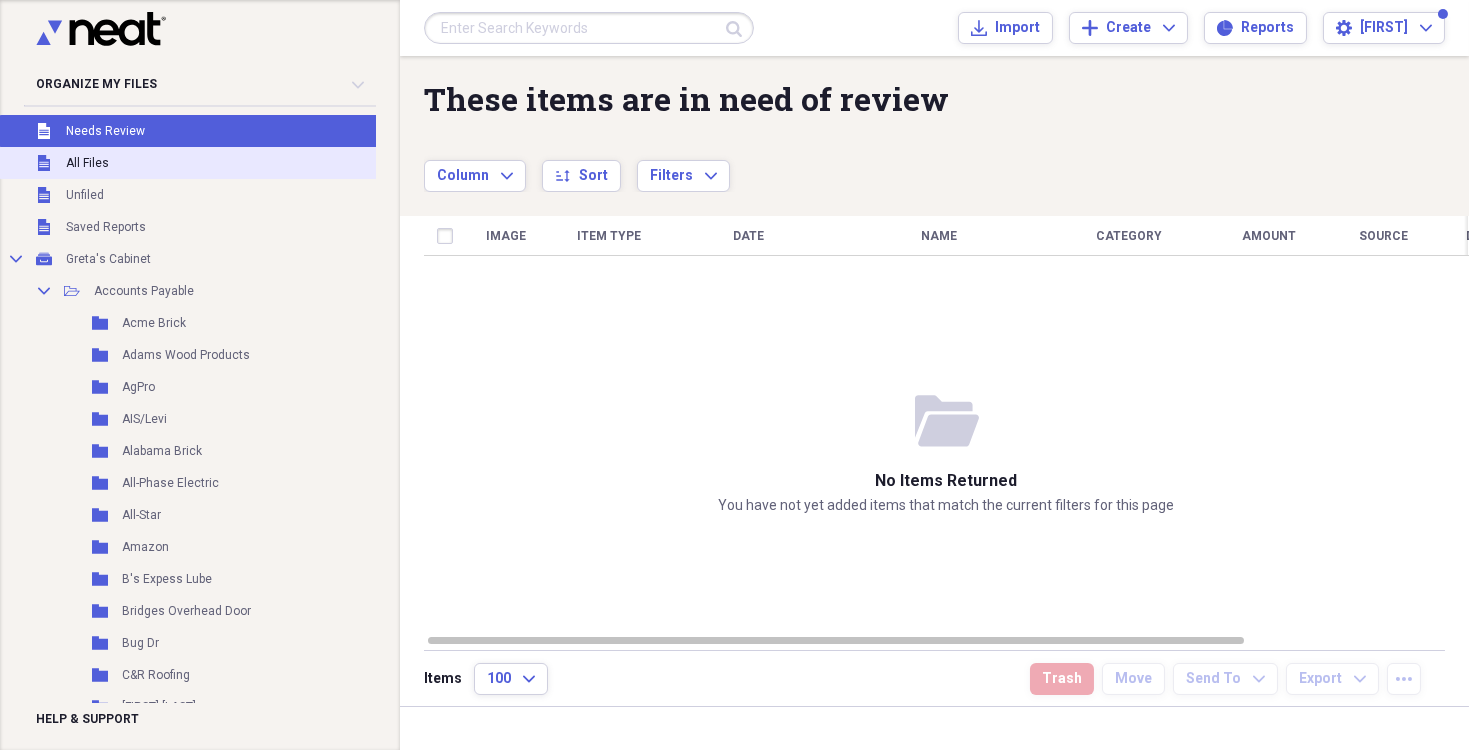 click on "Unfiled All Files" at bounding box center [194, 163] 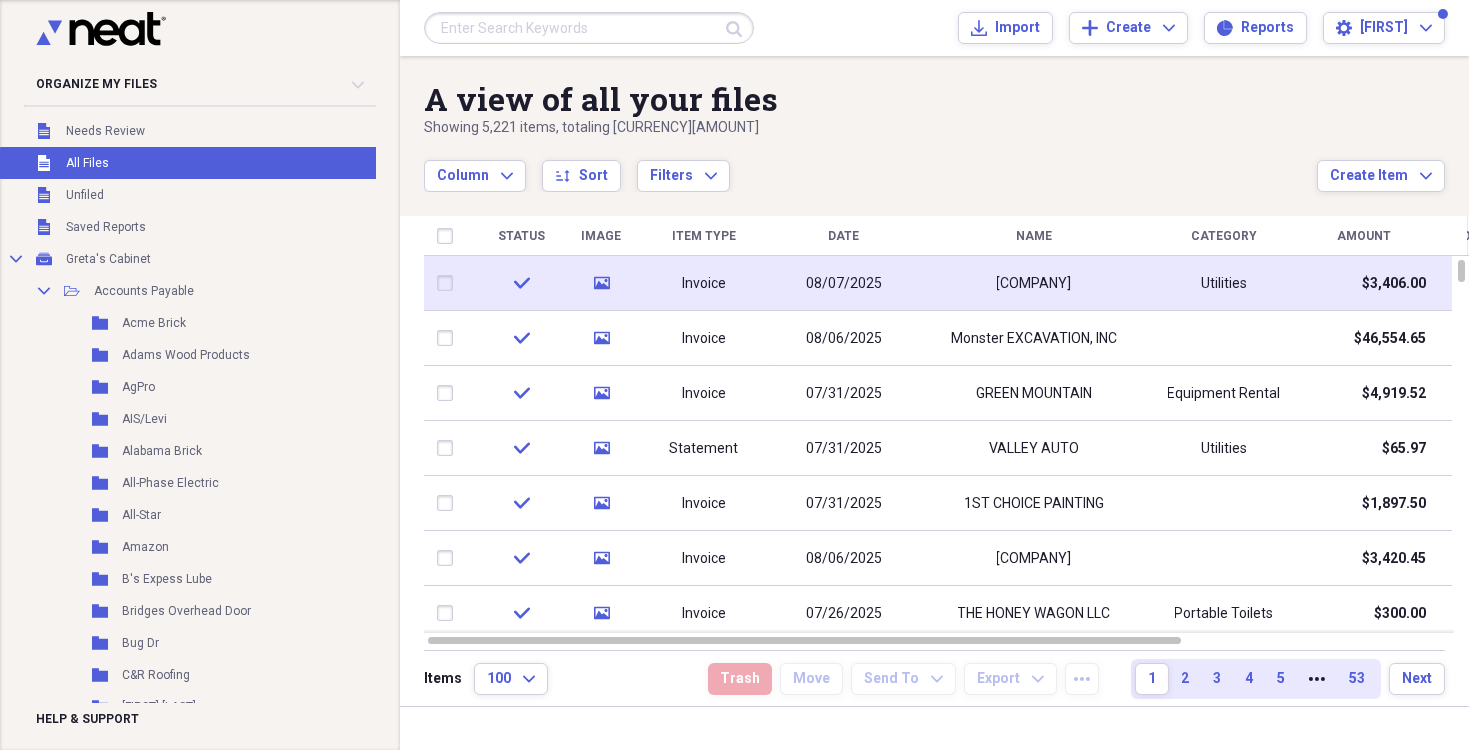 click on "[COMPANY]" at bounding box center [1034, 283] 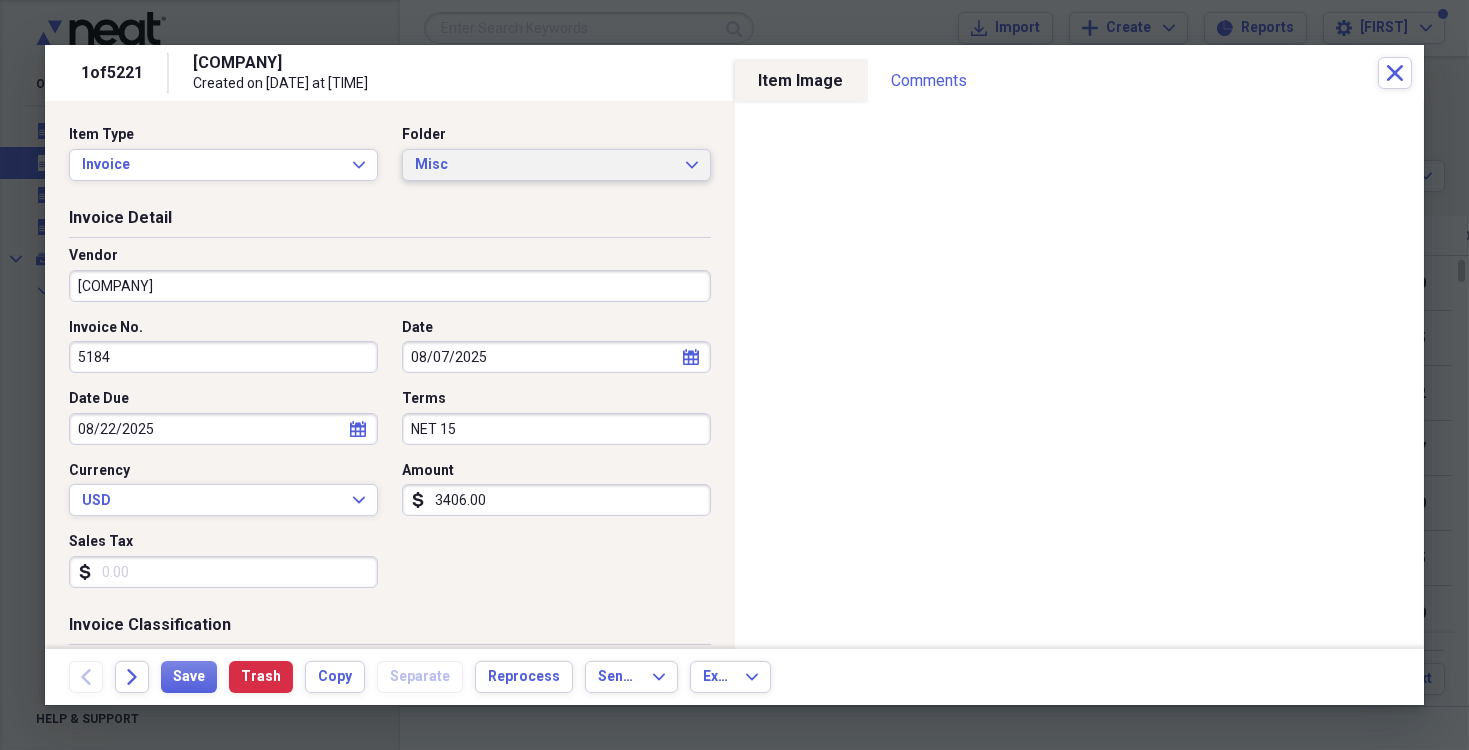 click on "Expand" 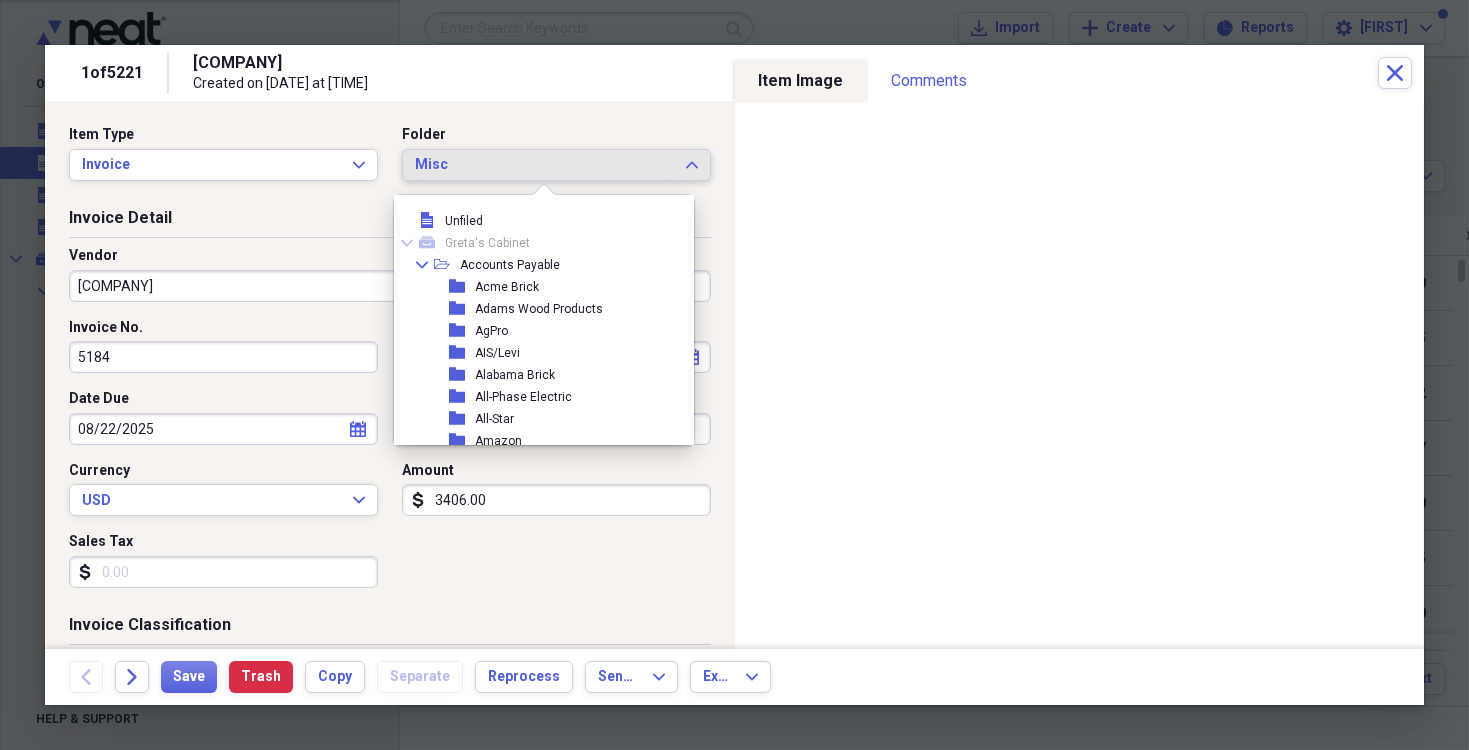 scroll, scrollTop: 1705, scrollLeft: 0, axis: vertical 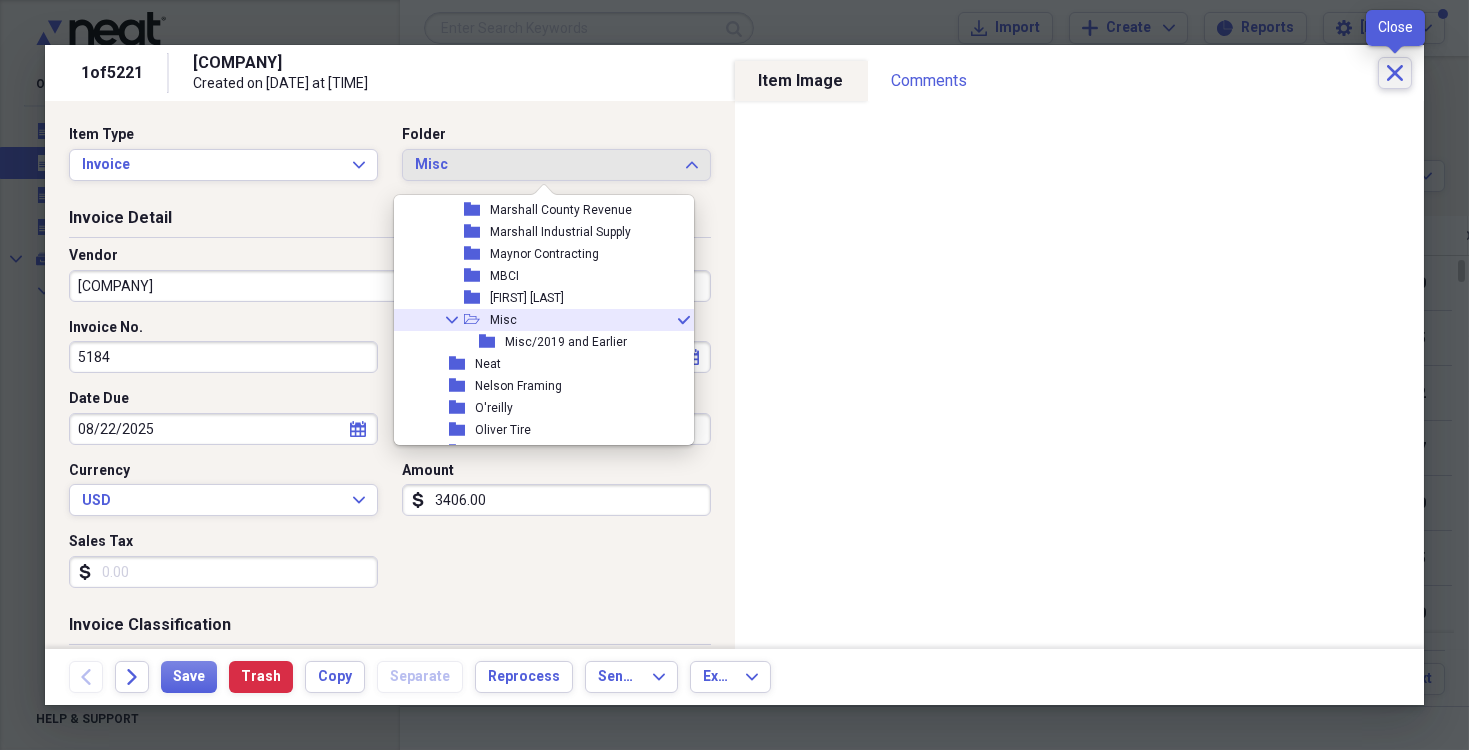 click on "Close" at bounding box center (1395, 73) 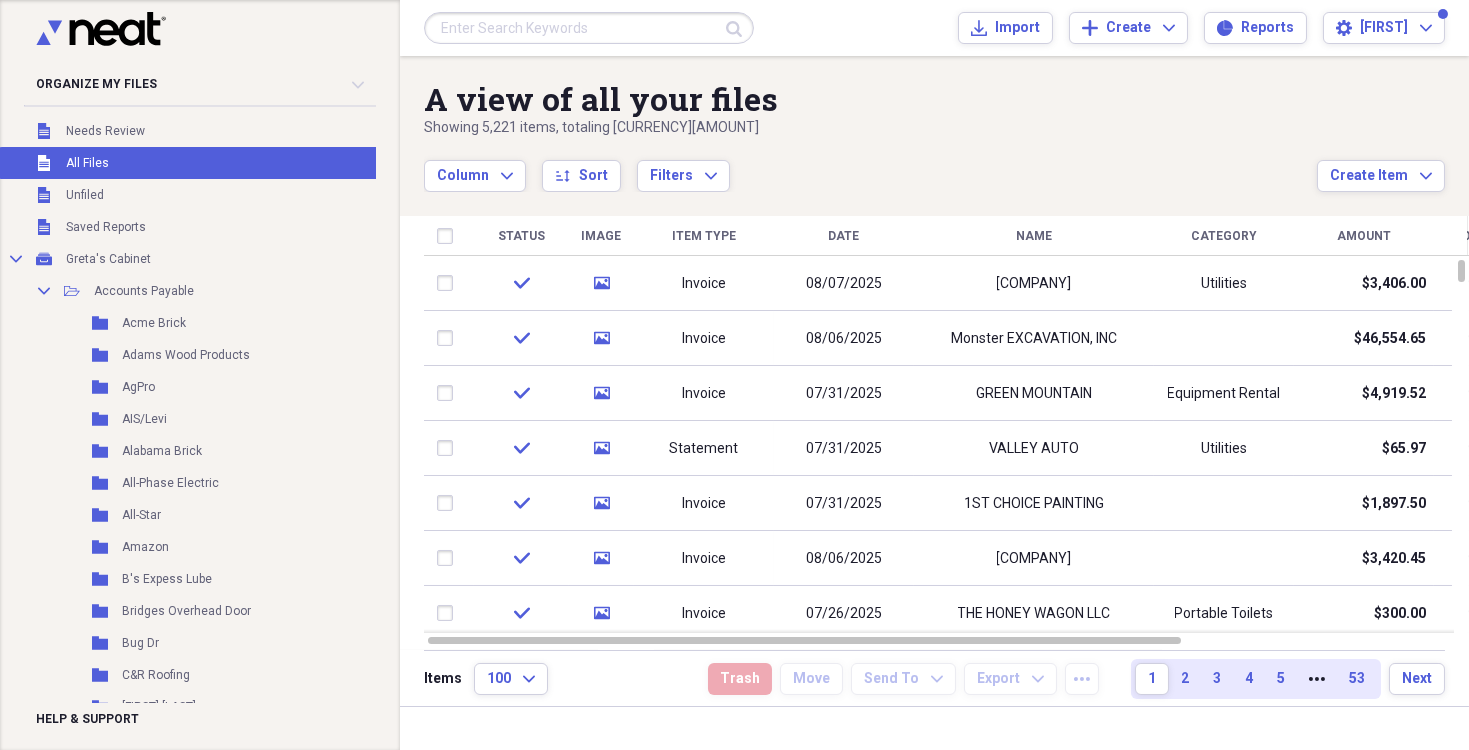 click on "A view of all your files Showing 5,221 items , totaling [CURRENCY][AMOUNT] Column Expand sort Sort Filters Expand Create Item Expand" at bounding box center (934, 124) 